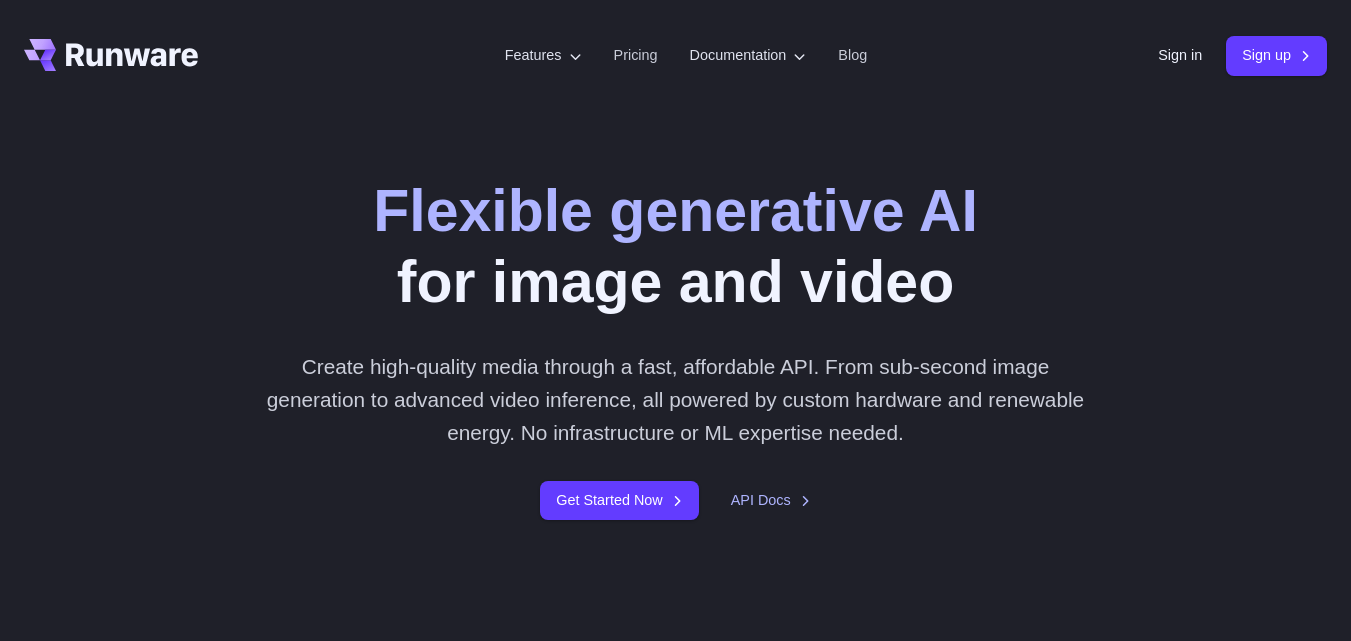 scroll, scrollTop: 0, scrollLeft: 0, axis: both 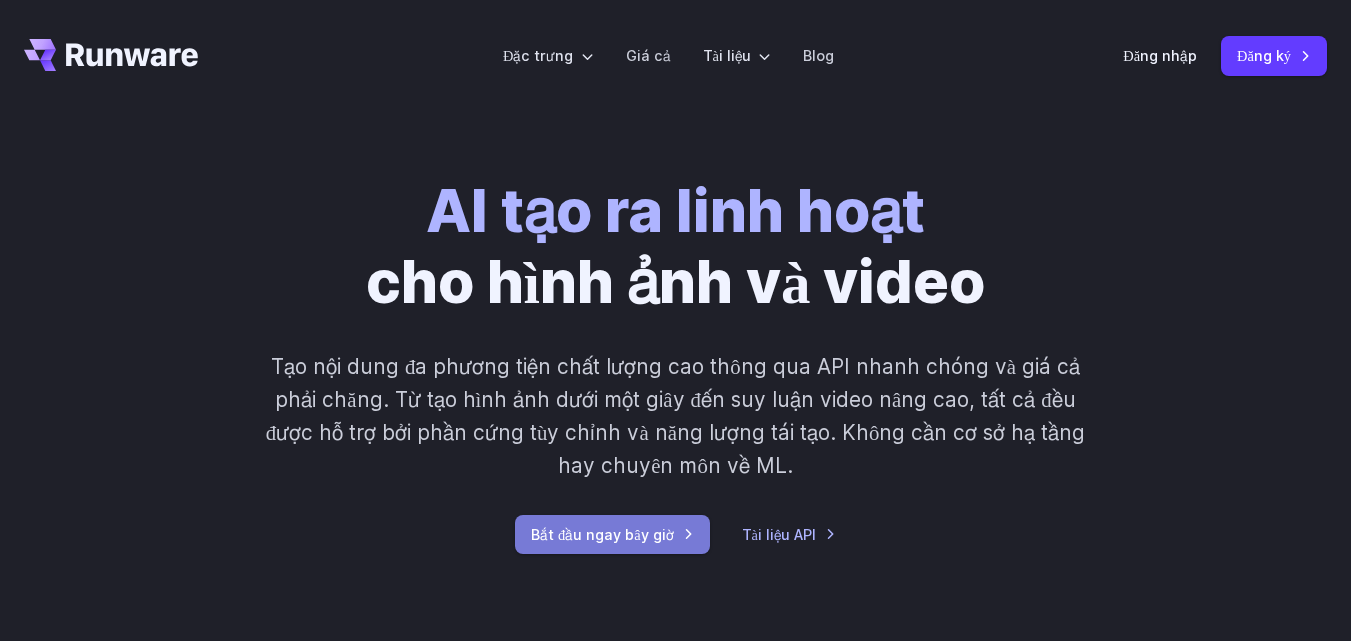 click on "Bắt đầu ngay bây giờ" at bounding box center (602, 534) 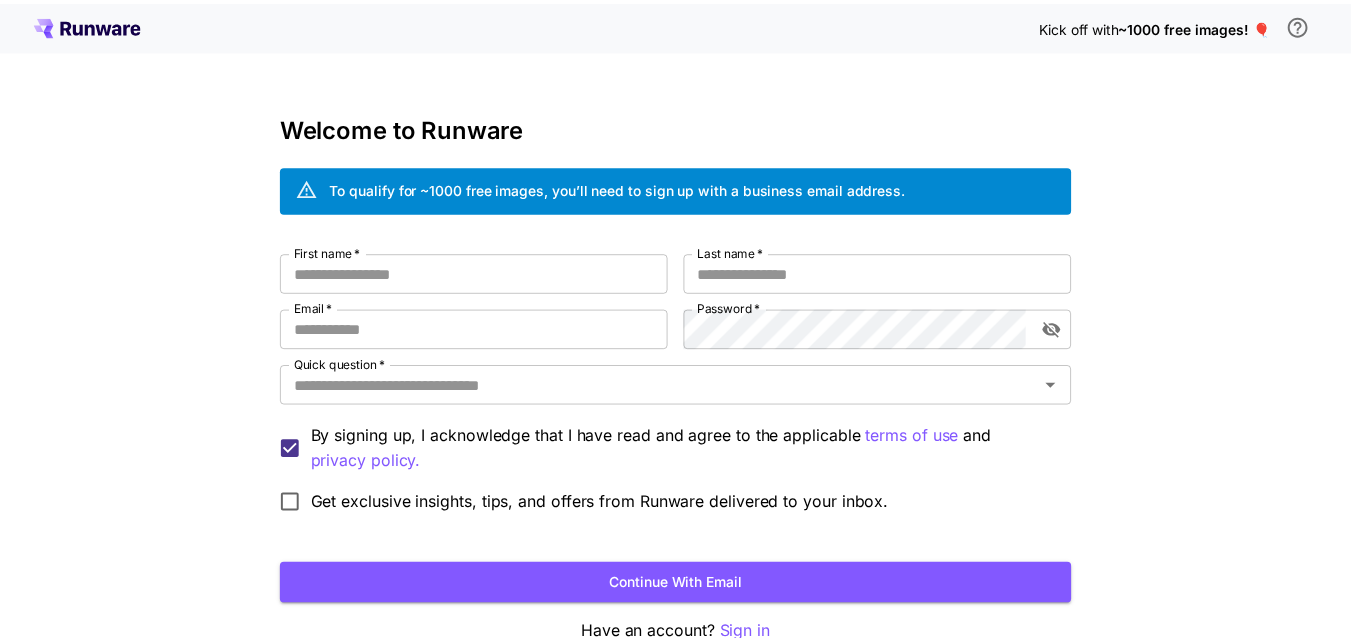 scroll, scrollTop: 0, scrollLeft: 0, axis: both 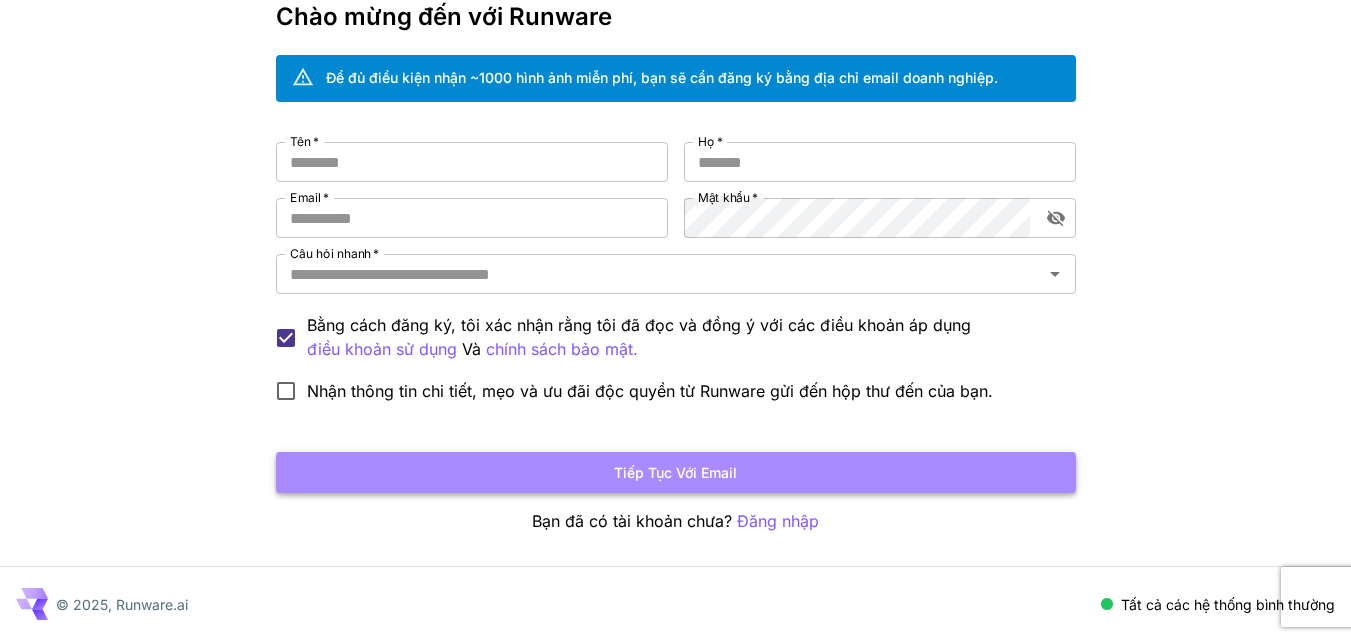 click on "Tiếp tục với email" at bounding box center [676, 472] 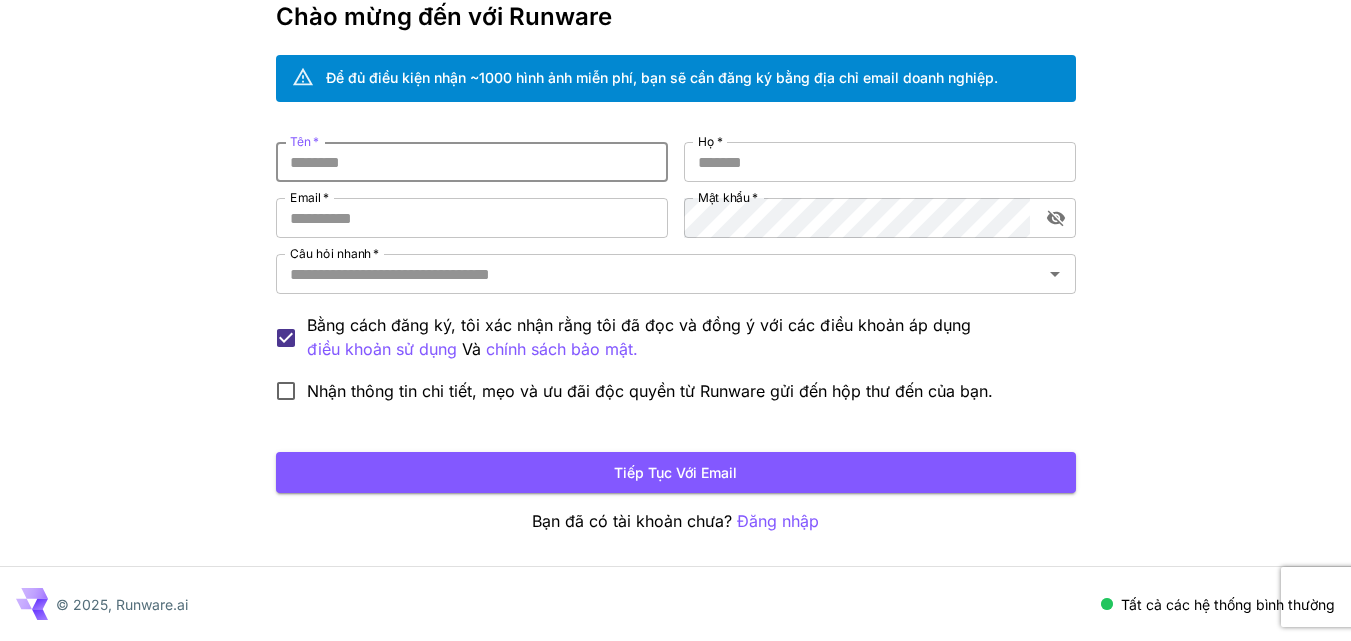 click on "Bạn đã có tài khoản chưa?   Đăng nhập" at bounding box center (676, 521) 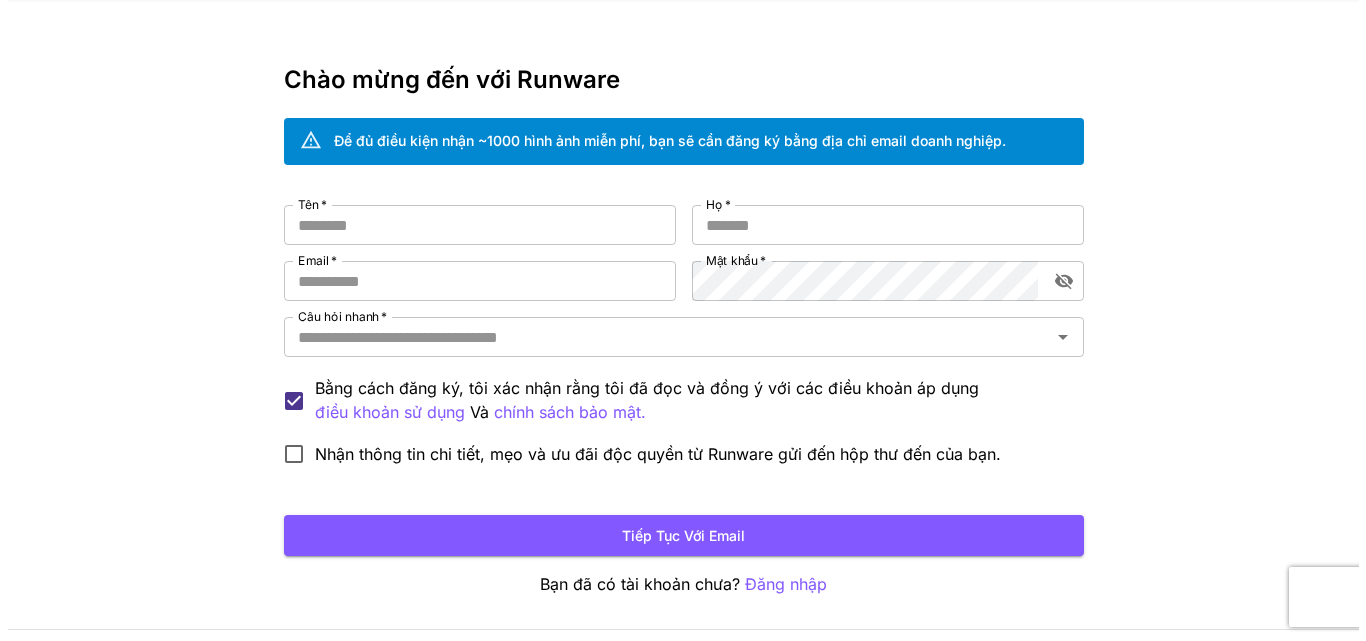 scroll, scrollTop: 0, scrollLeft: 0, axis: both 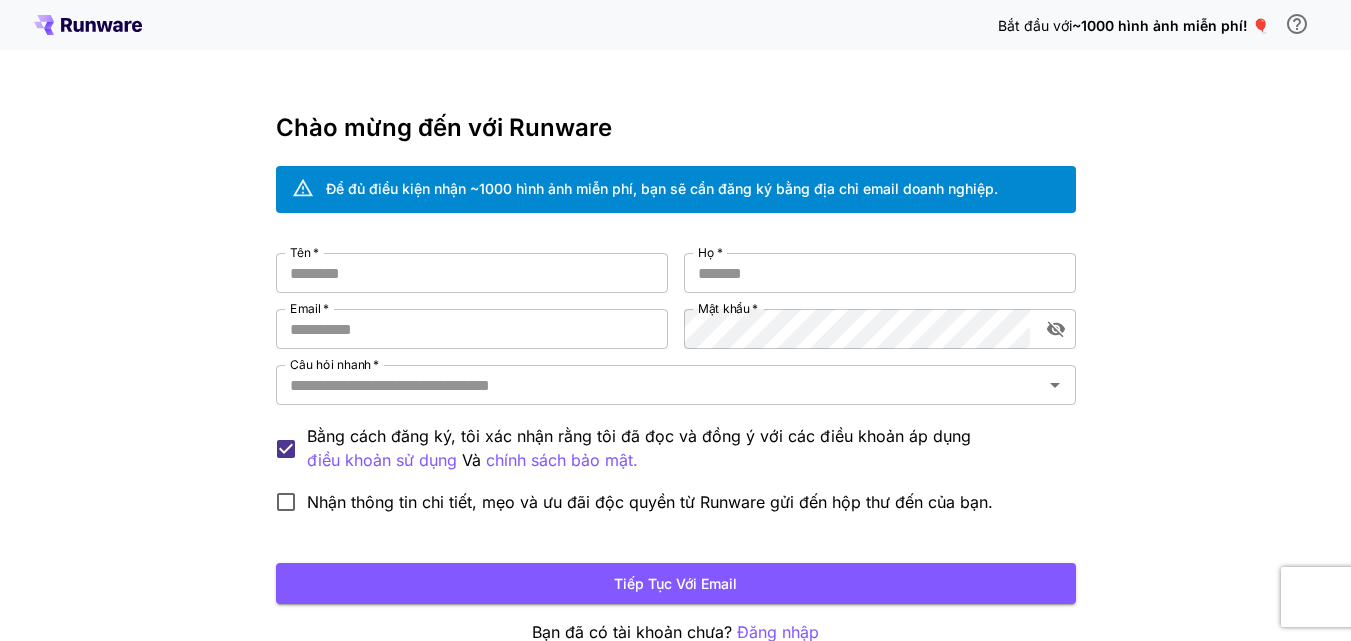 click on "Bắt đầu với  ~1000 hình ảnh miễn phí! 🎈 Chào mừng đến với Runware Để đủ điều kiện nhận ~1000 hình ảnh miễn phí, bạn sẽ cần đăng ký bằng địa chỉ email doanh nghiệp. Tên    * Tên    * Họ    * Họ    * Email    * Email    * Mật khẩu    * Mật khẩu    * Câu hỏi nhanh    * Câu hỏi nhanh    * Bằng cách đăng ký, tôi xác nhận rằng tôi đã đọc và đồng ý với các điều khoản áp dụng   điều khoản sử dụng     Và   chính sách bảo mật.   Nhận thông tin chi tiết, mẹo và ưu đãi độc quyền từ Runware gửi đến hộp thư đến của bạn. Tiếp tục với email Bạn đã có tài khoản chưa?   Đăng nhập © 2025, Runware.ai Tất cả các hệ thống bình thường" at bounding box center (675, 376) 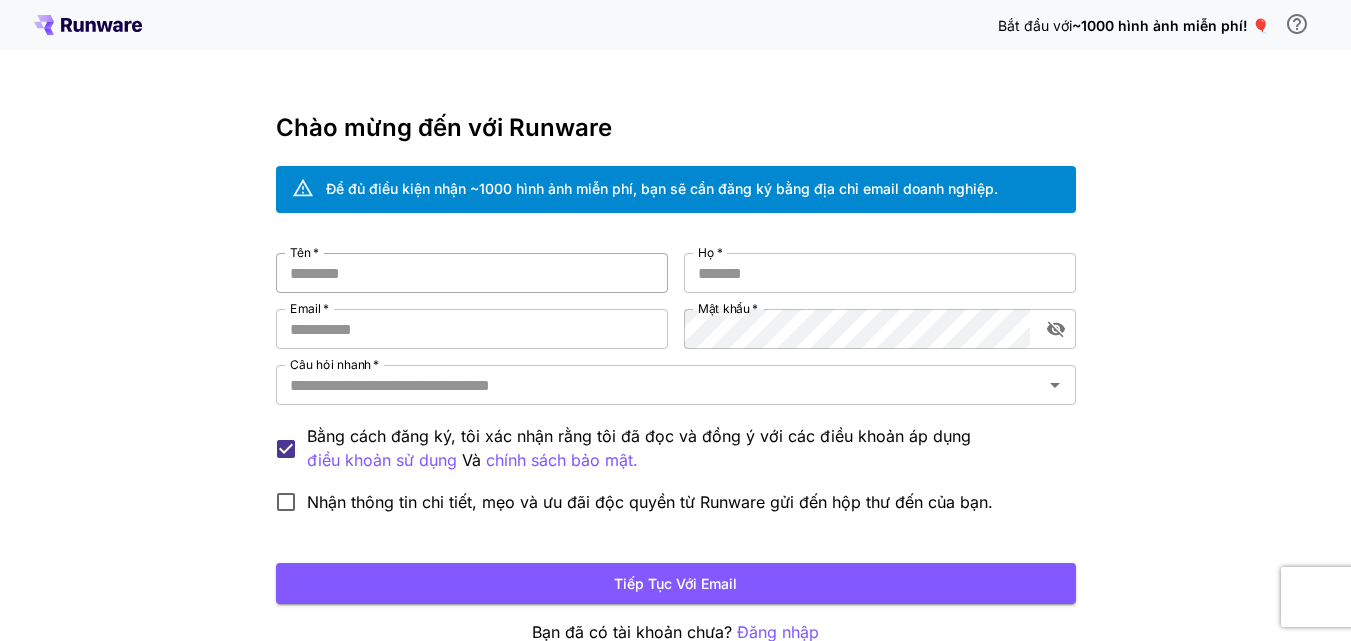 click on "Tên    *" at bounding box center (472, 273) 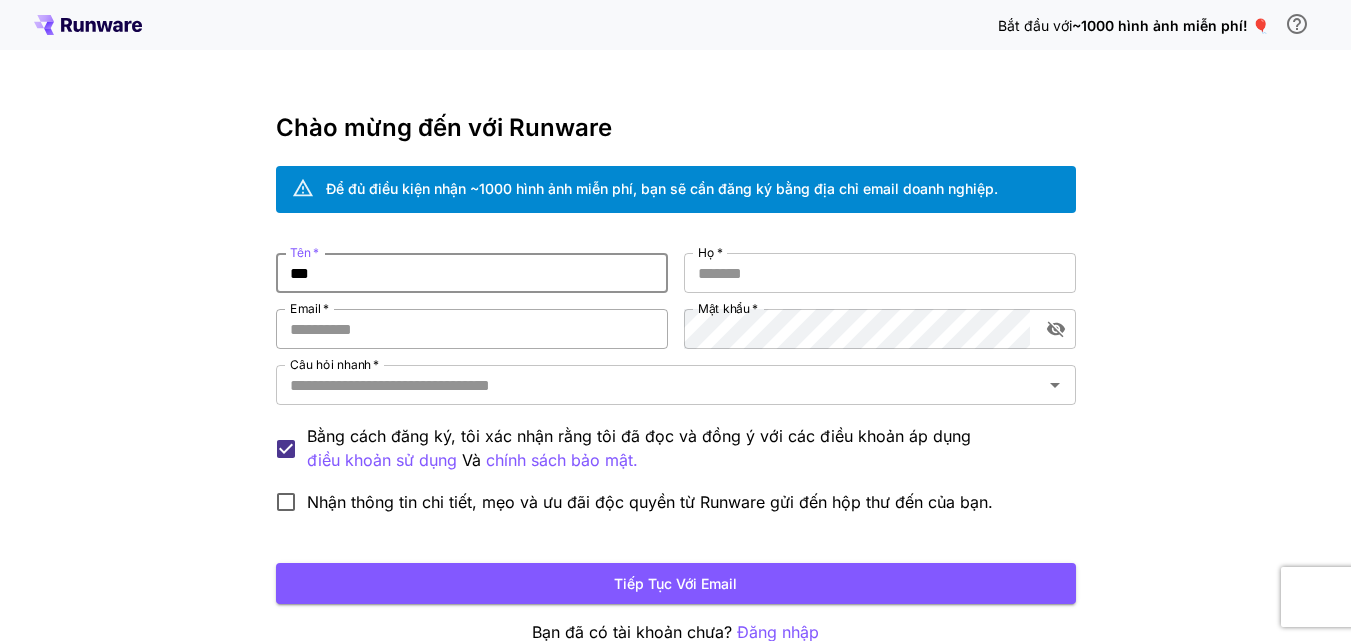 type on "***" 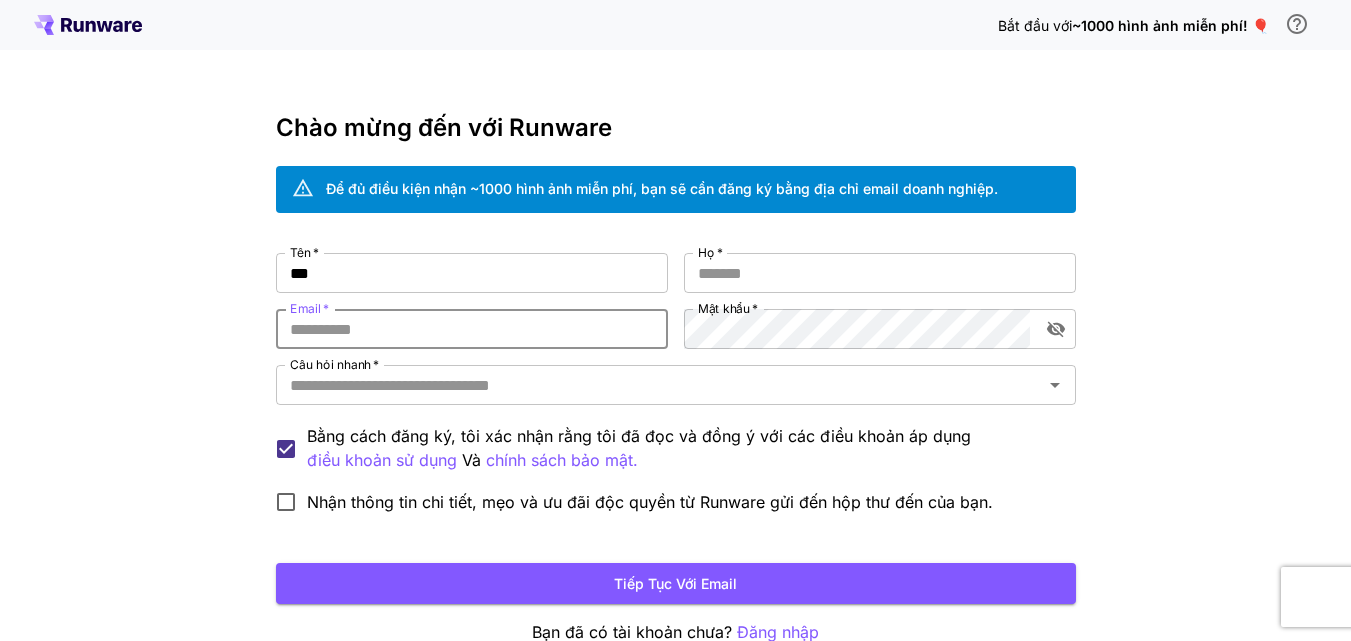 type on "**********" 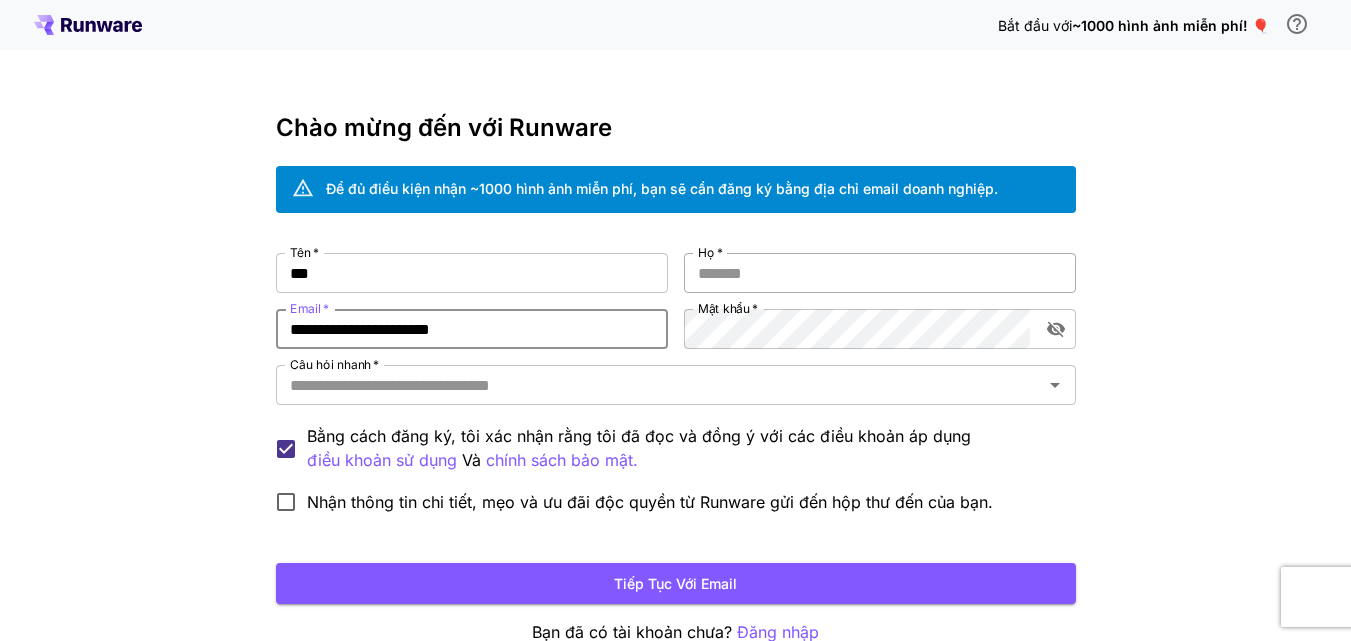 click on "Họ    *" at bounding box center [880, 273] 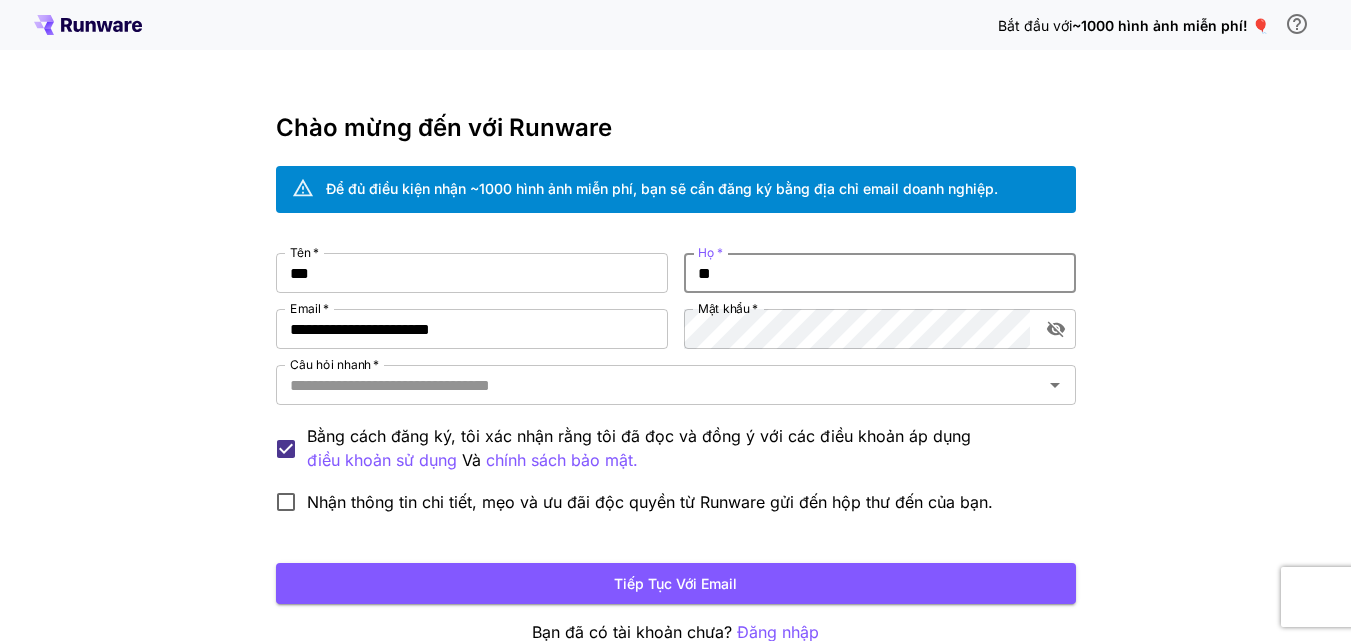 type on "**" 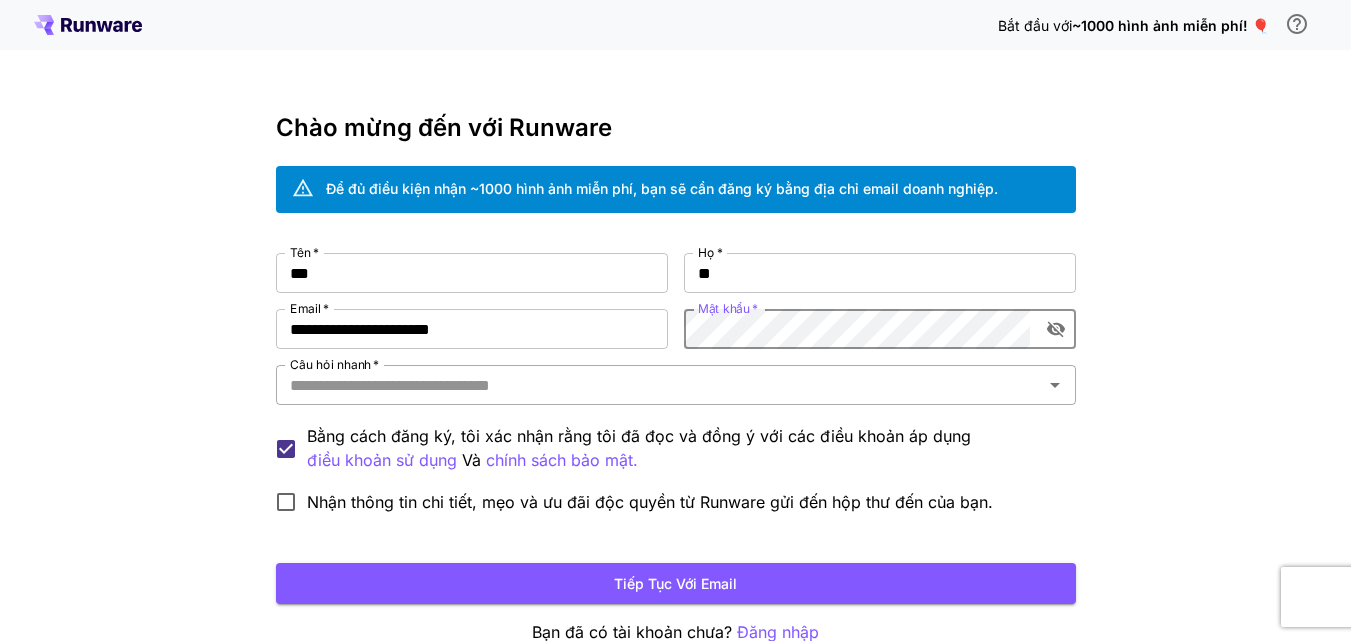 click on "Câu hỏi nhanh    *" at bounding box center (659, 385) 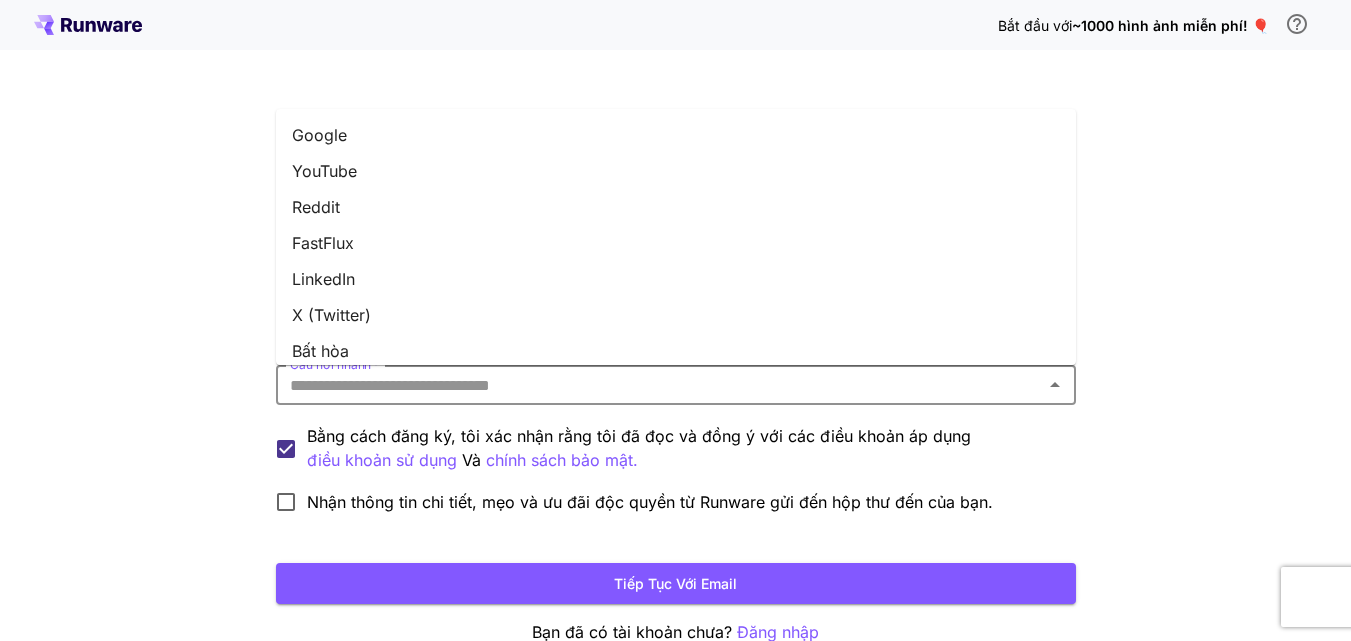 click on "Google" at bounding box center (676, 135) 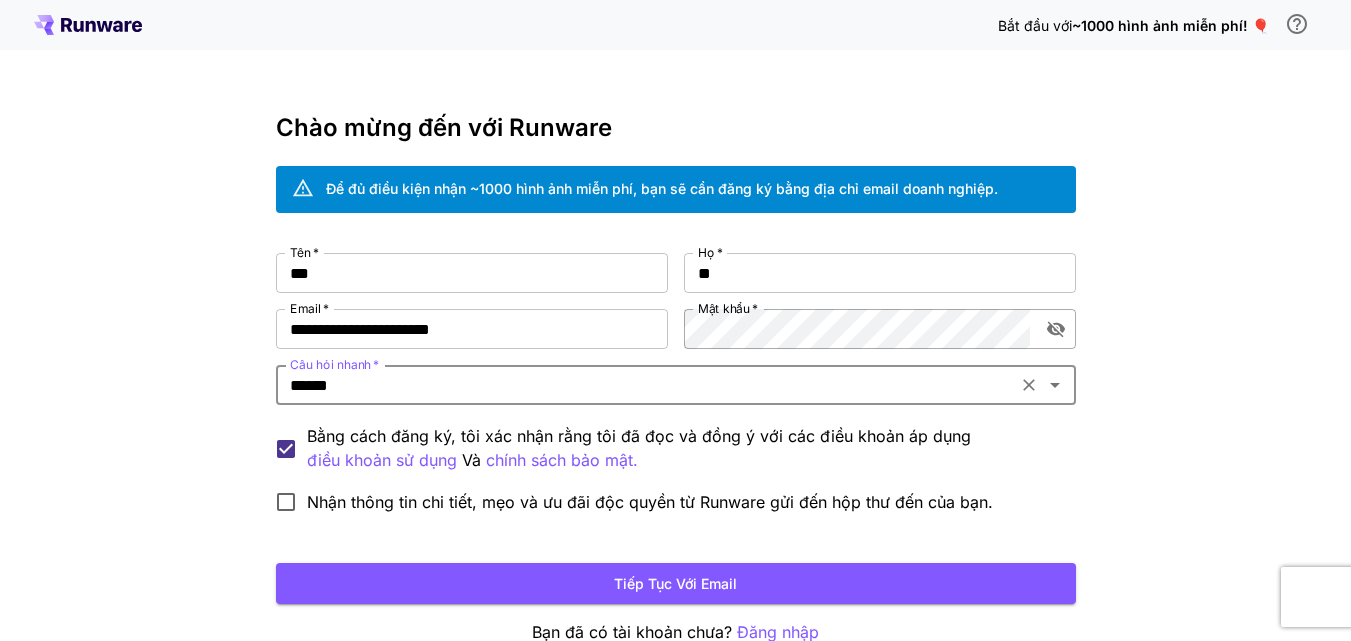 click 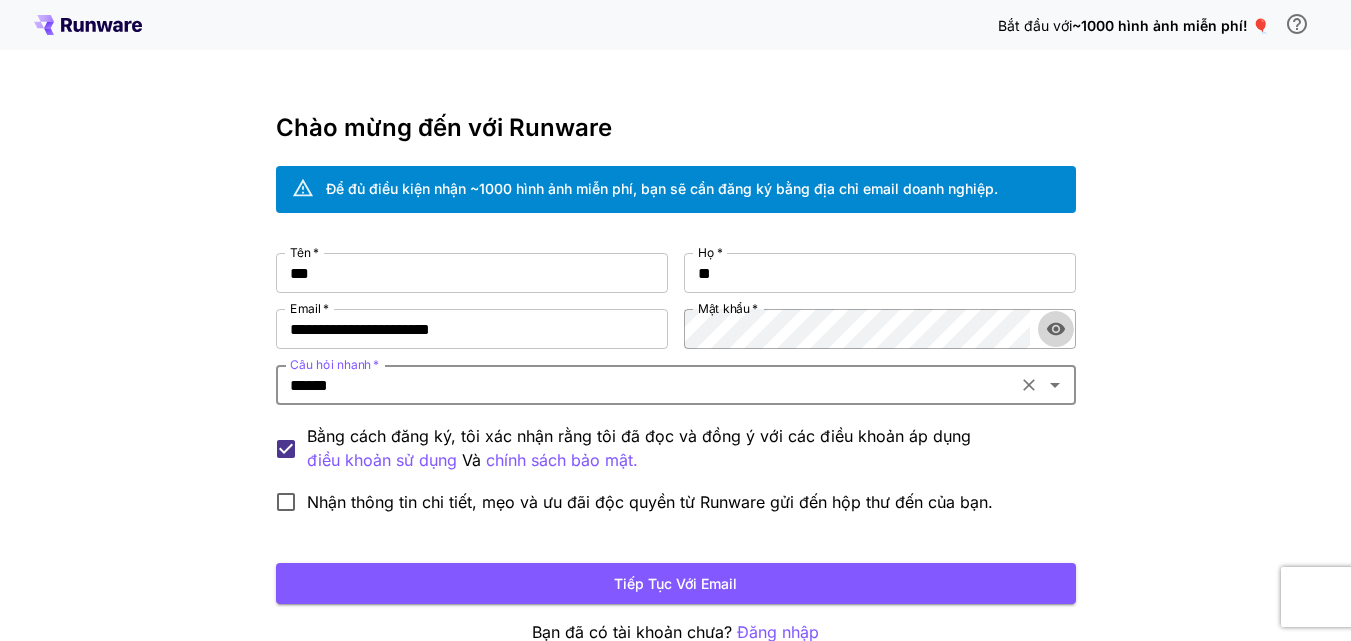 click 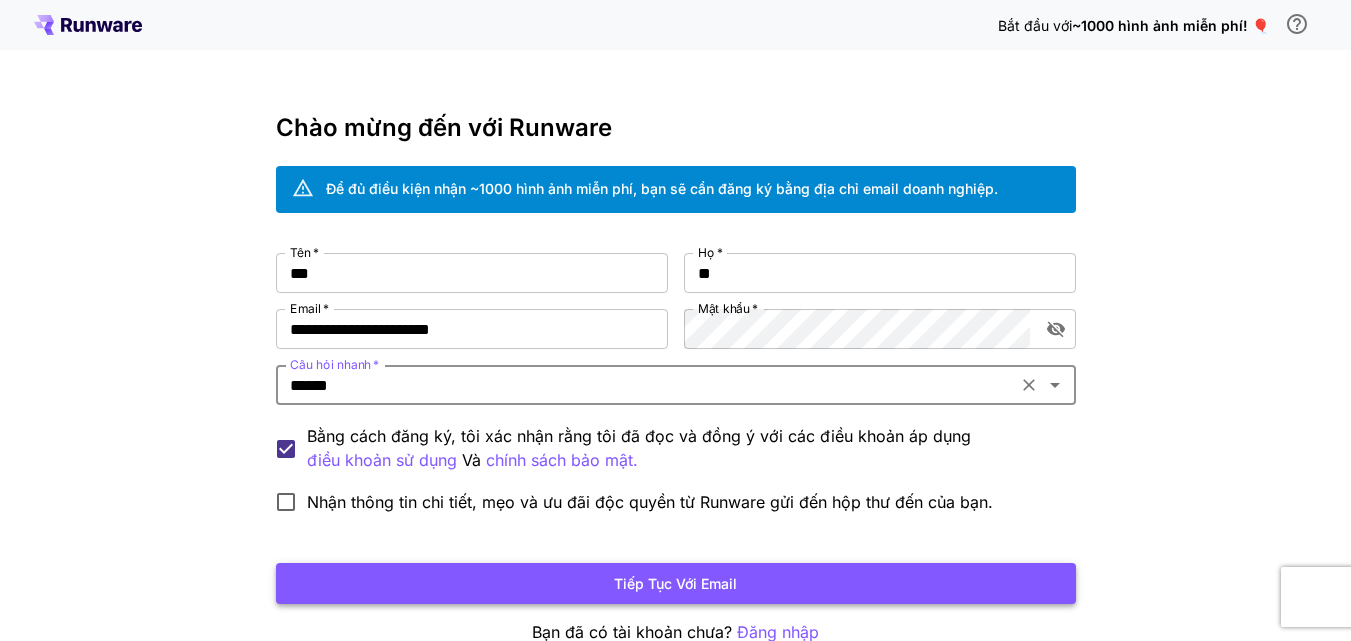 click on "Tiếp tục với email" at bounding box center (676, 583) 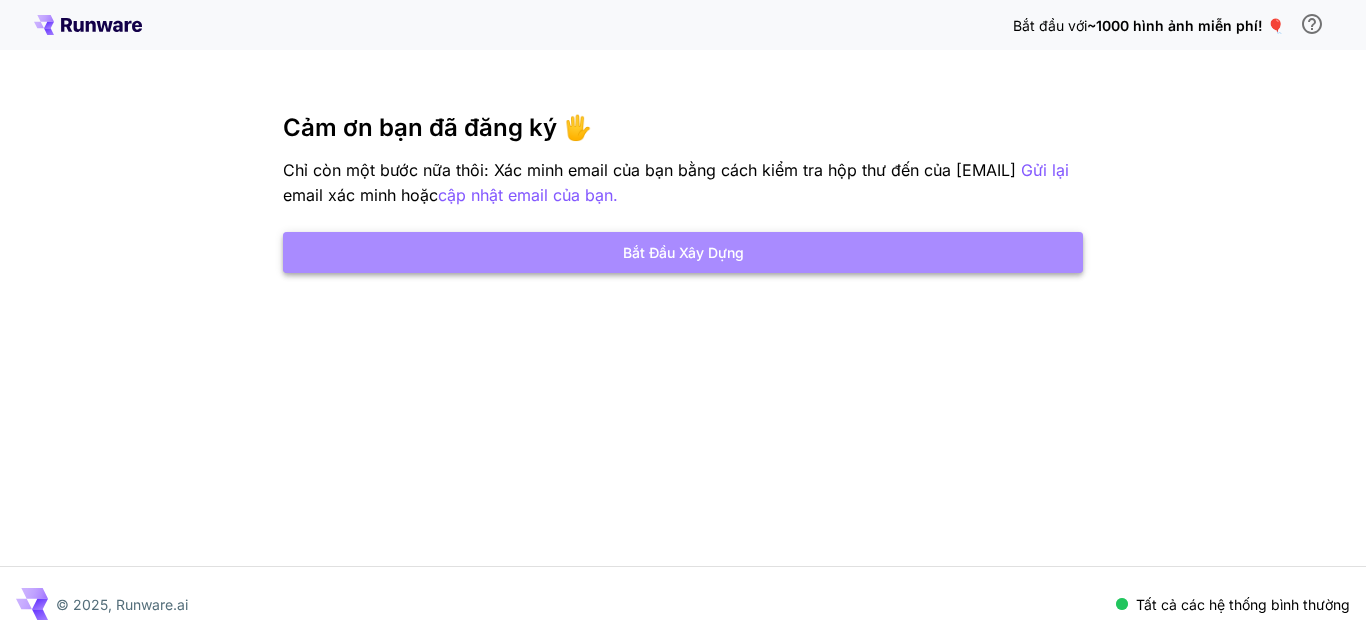 click on "Bắt đầu xây dựng" at bounding box center [683, 252] 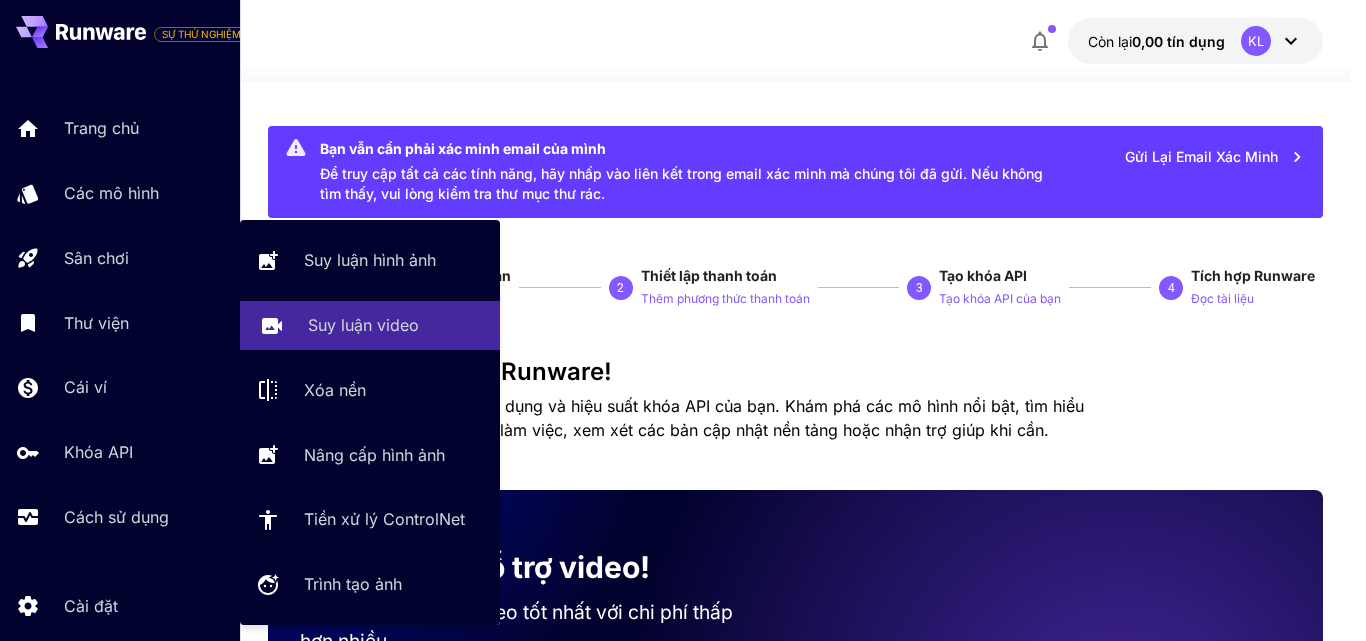 click on "Suy luận video" at bounding box center [363, 325] 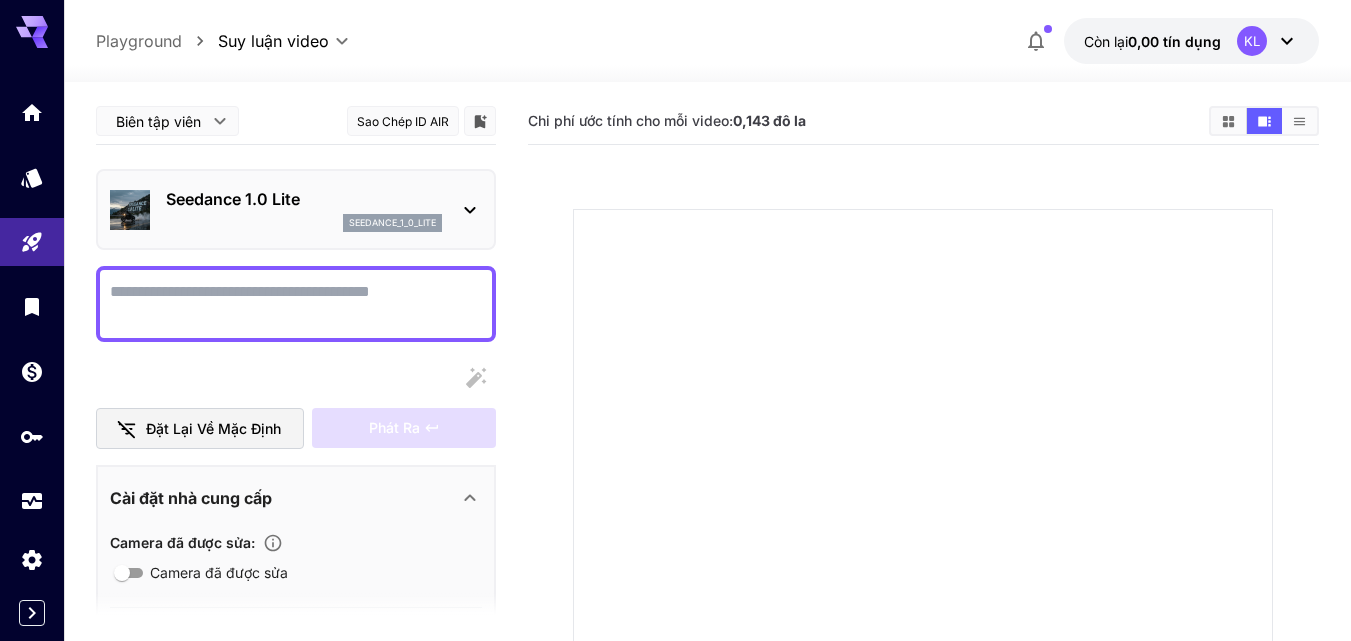 click on "Camera đã được sửa" at bounding box center (296, 304) 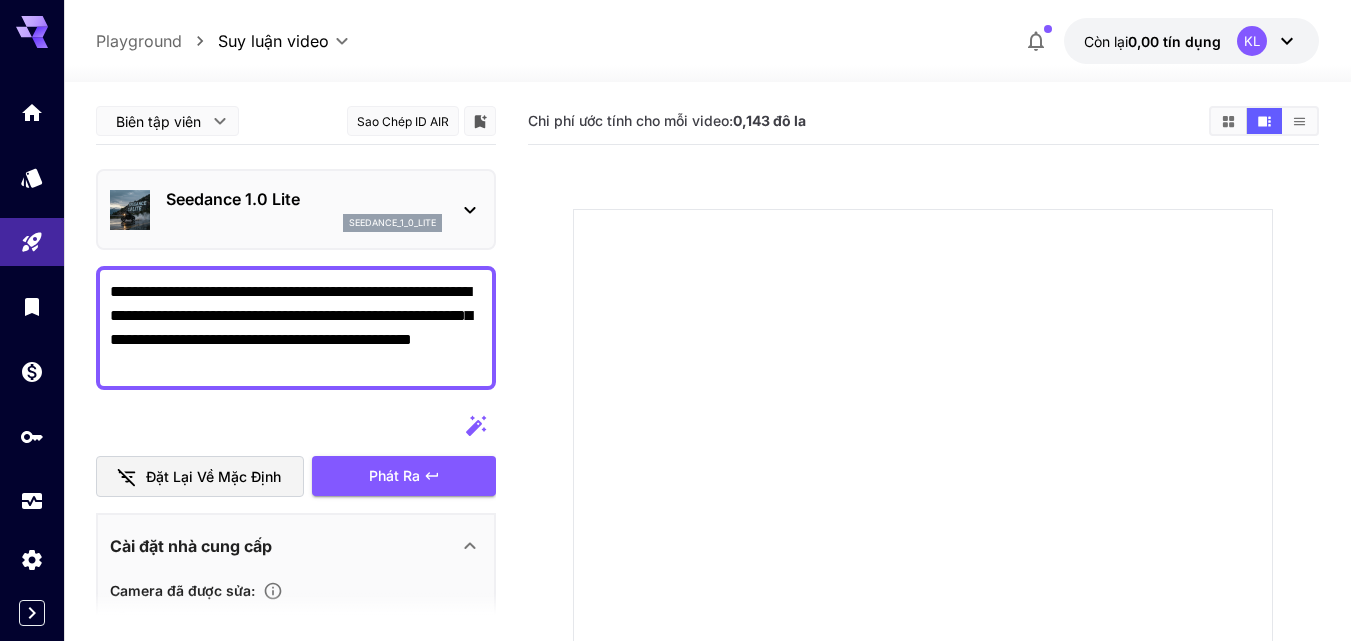 type on "**********" 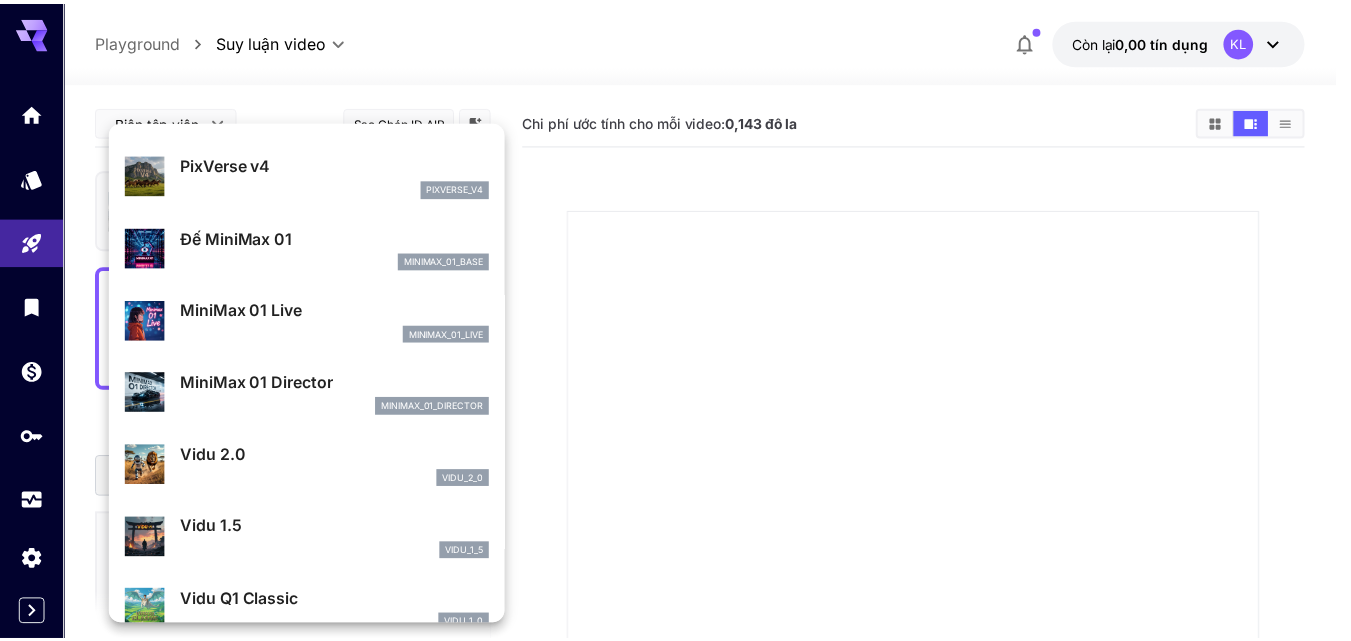 scroll, scrollTop: 1345, scrollLeft: 0, axis: vertical 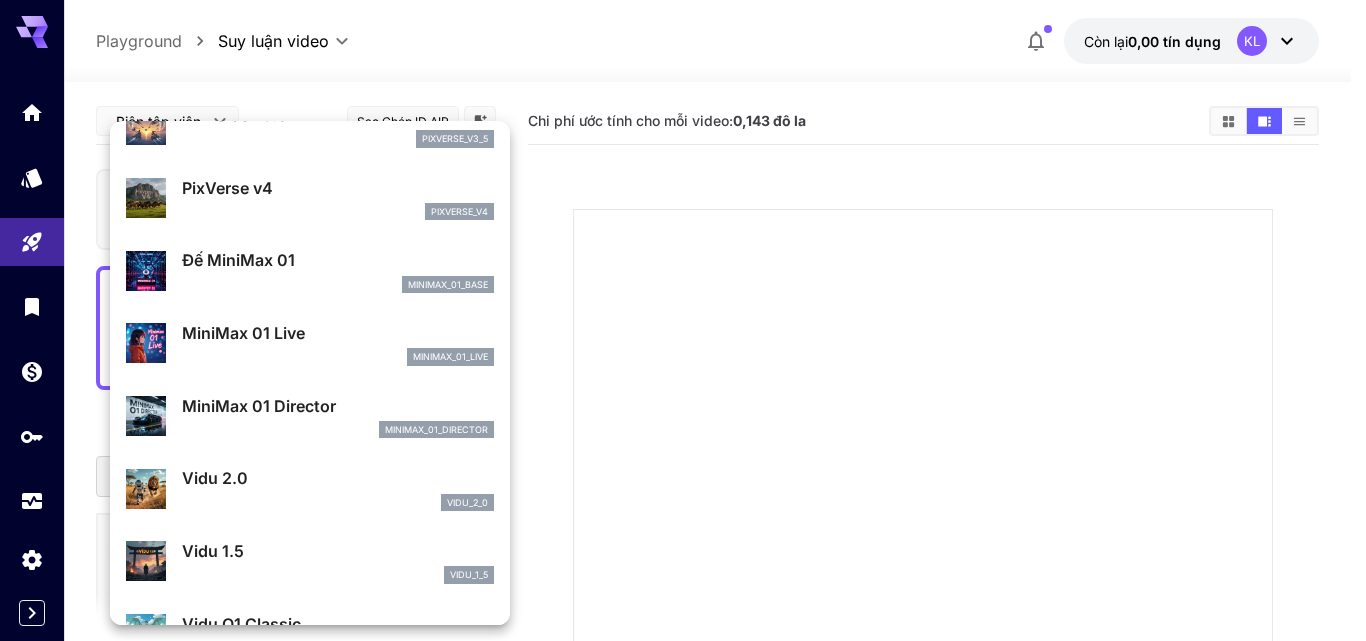 click on "MiniMax 01 Live" at bounding box center (243, 333) 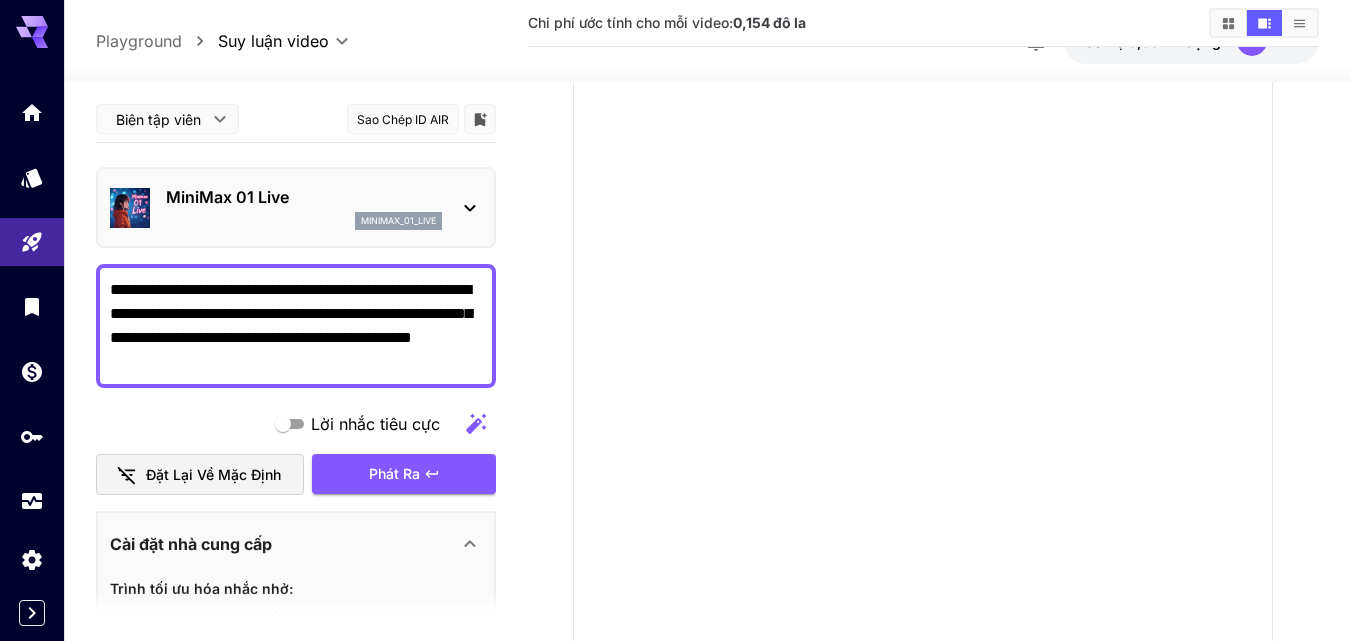 scroll, scrollTop: 200, scrollLeft: 0, axis: vertical 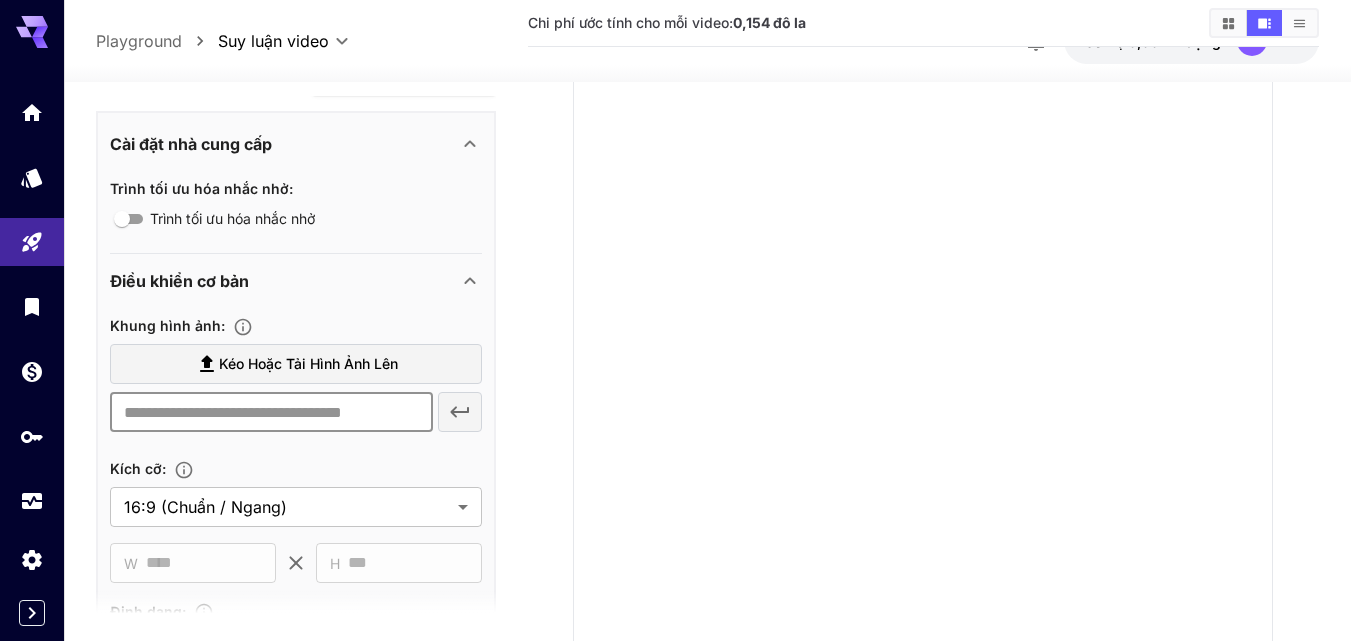 click at bounding box center (271, 412) 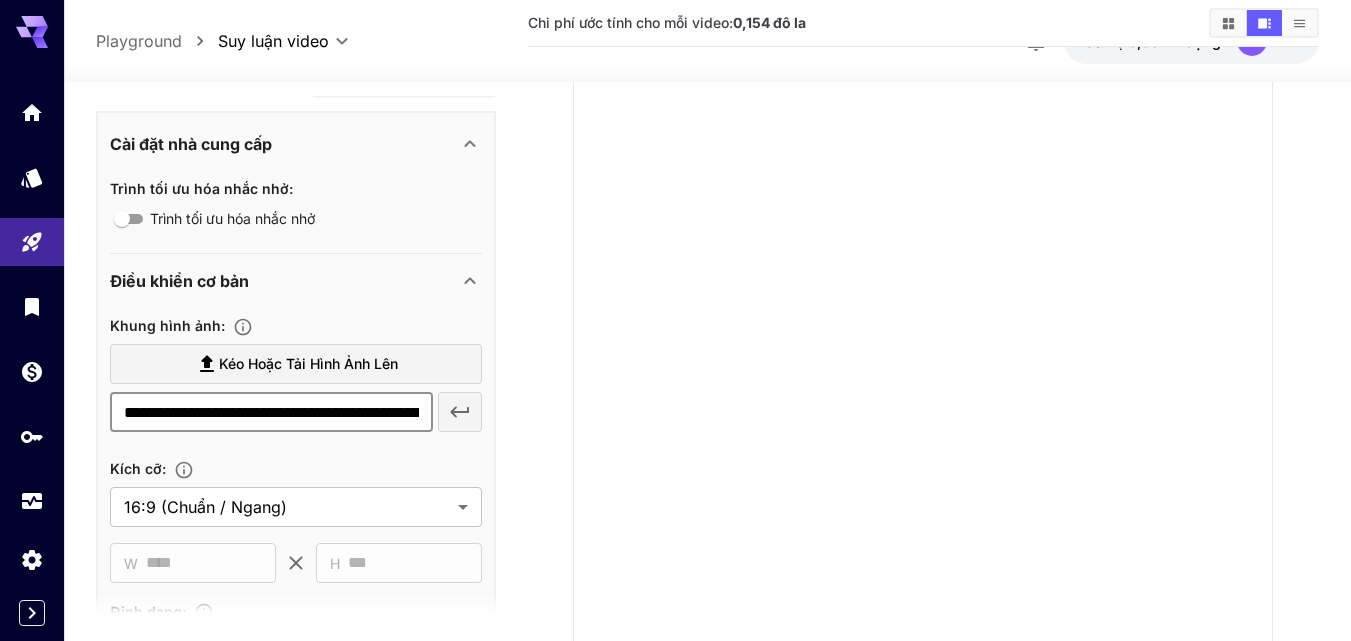 scroll, scrollTop: 0, scrollLeft: 183, axis: horizontal 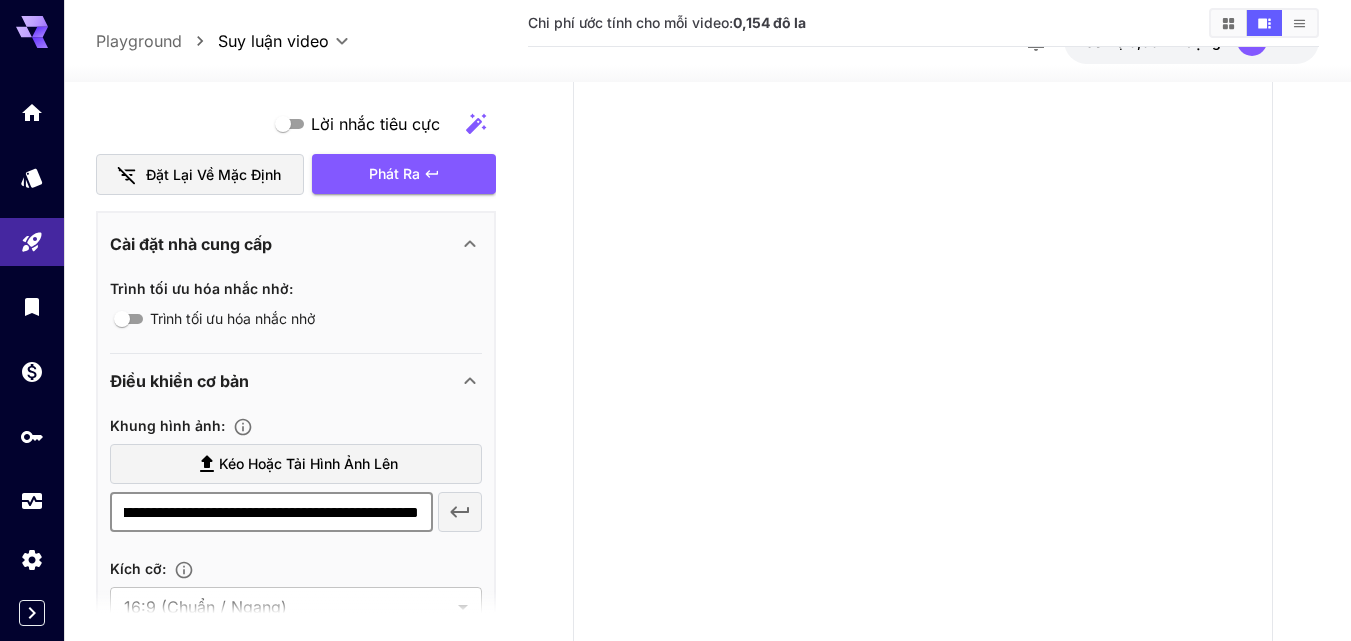 type on "**********" 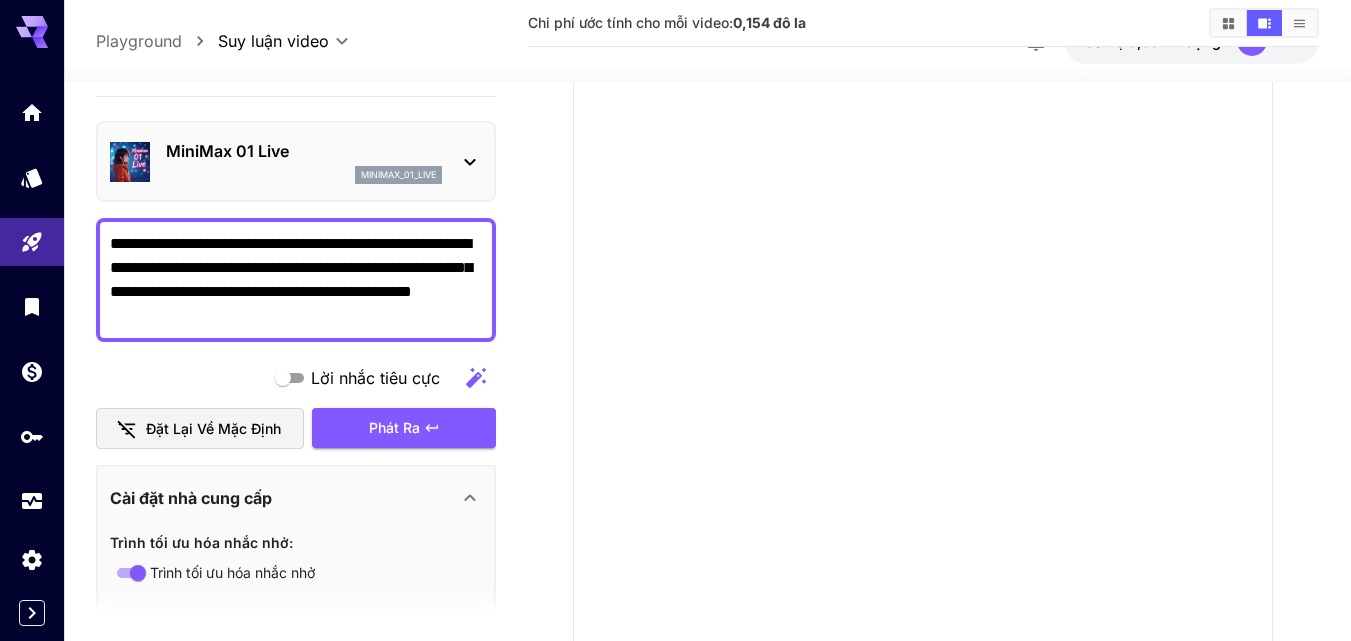 scroll, scrollTop: 0, scrollLeft: 0, axis: both 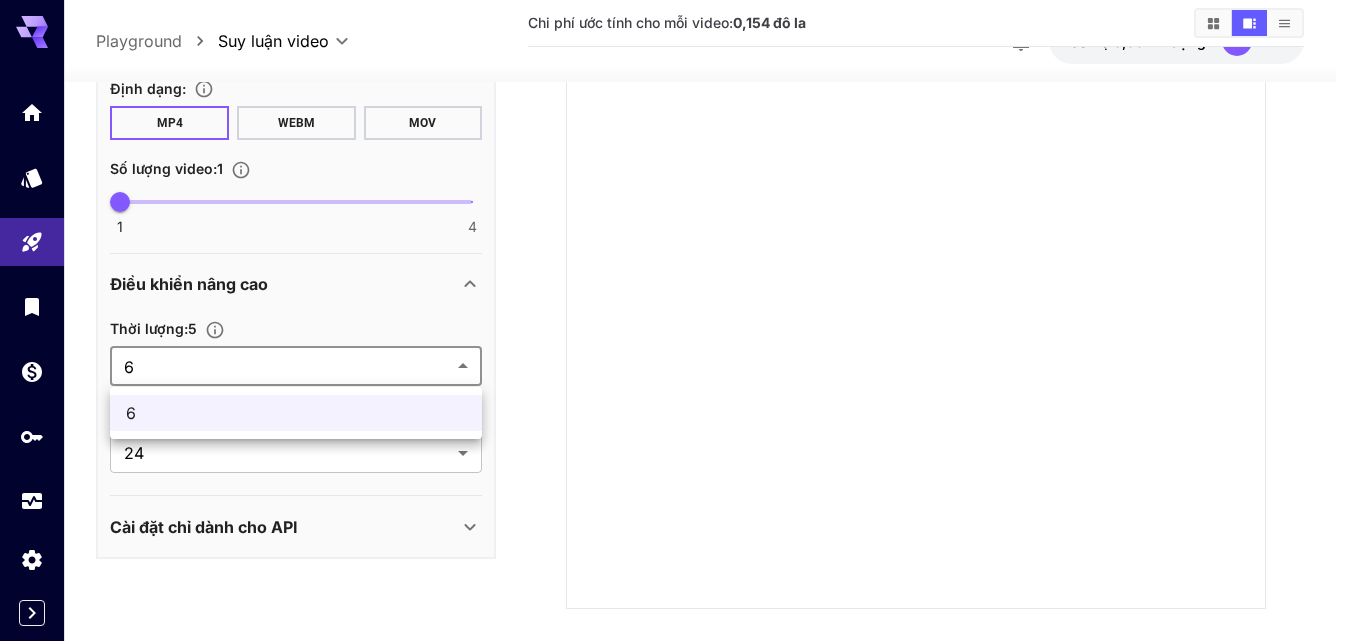 click on "**********" at bounding box center [675, 184] 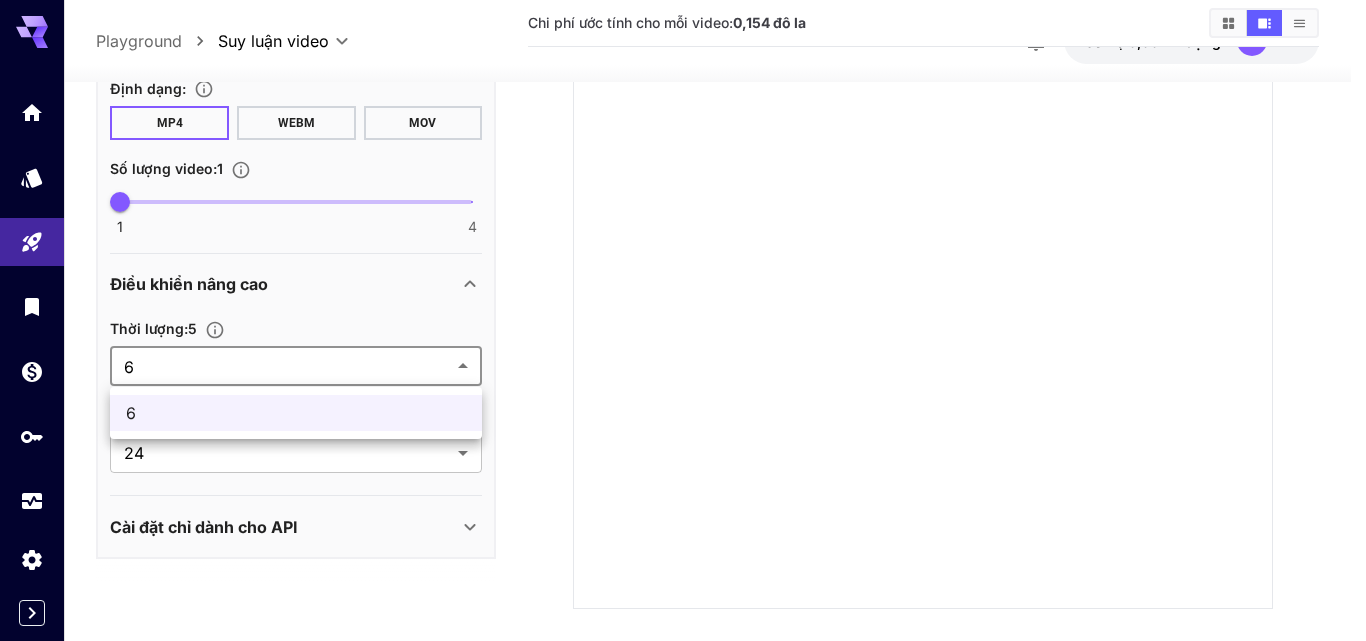 click at bounding box center (683, 320) 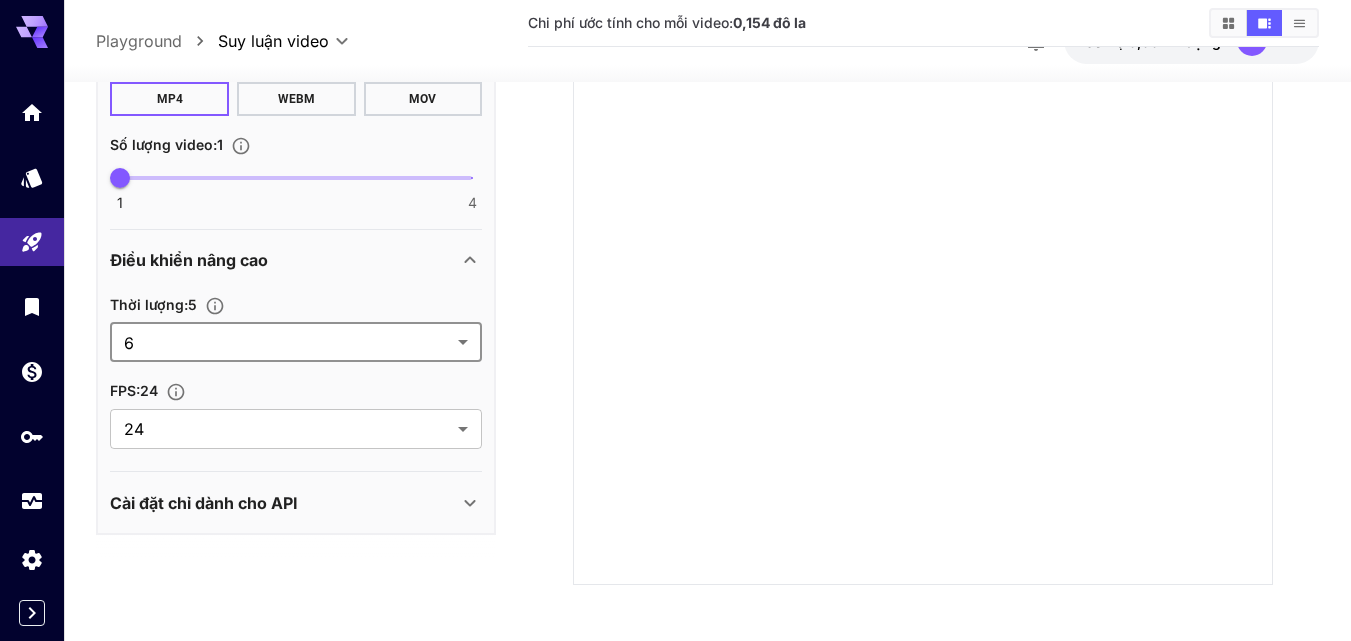 scroll, scrollTop: 328, scrollLeft: 0, axis: vertical 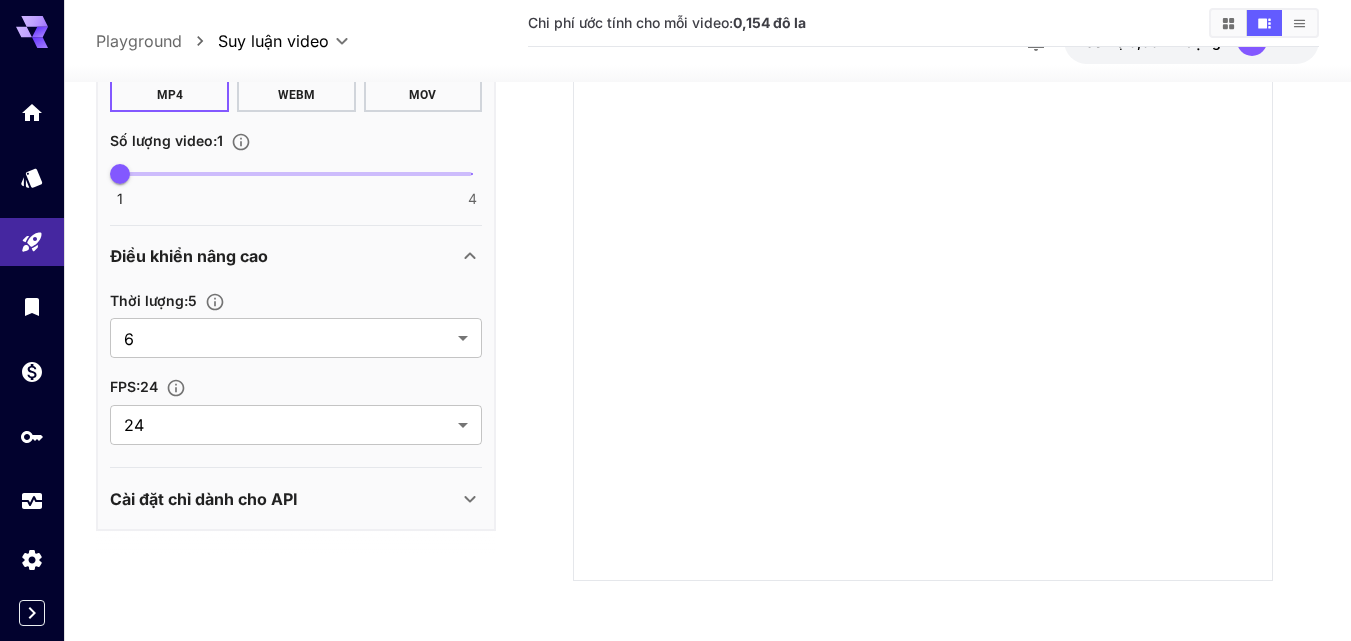 click on "Cài đặt chỉ dành cho API" at bounding box center [284, 499] 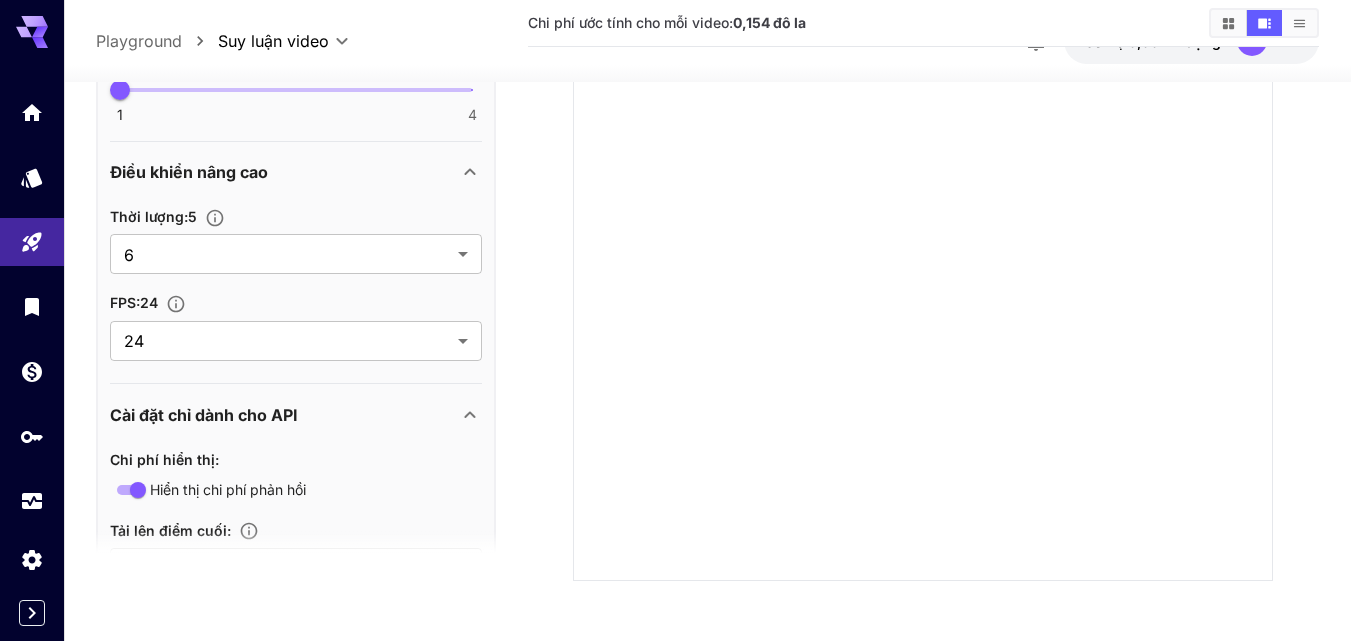 scroll, scrollTop: 1073, scrollLeft: 0, axis: vertical 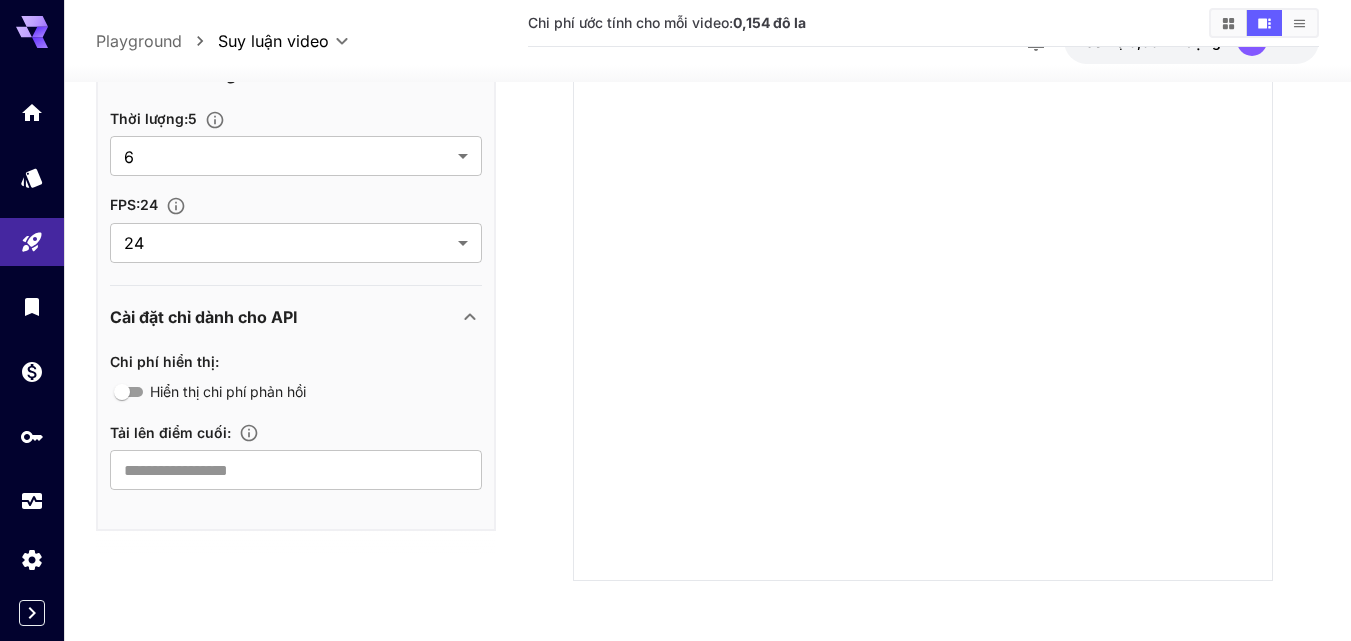 click 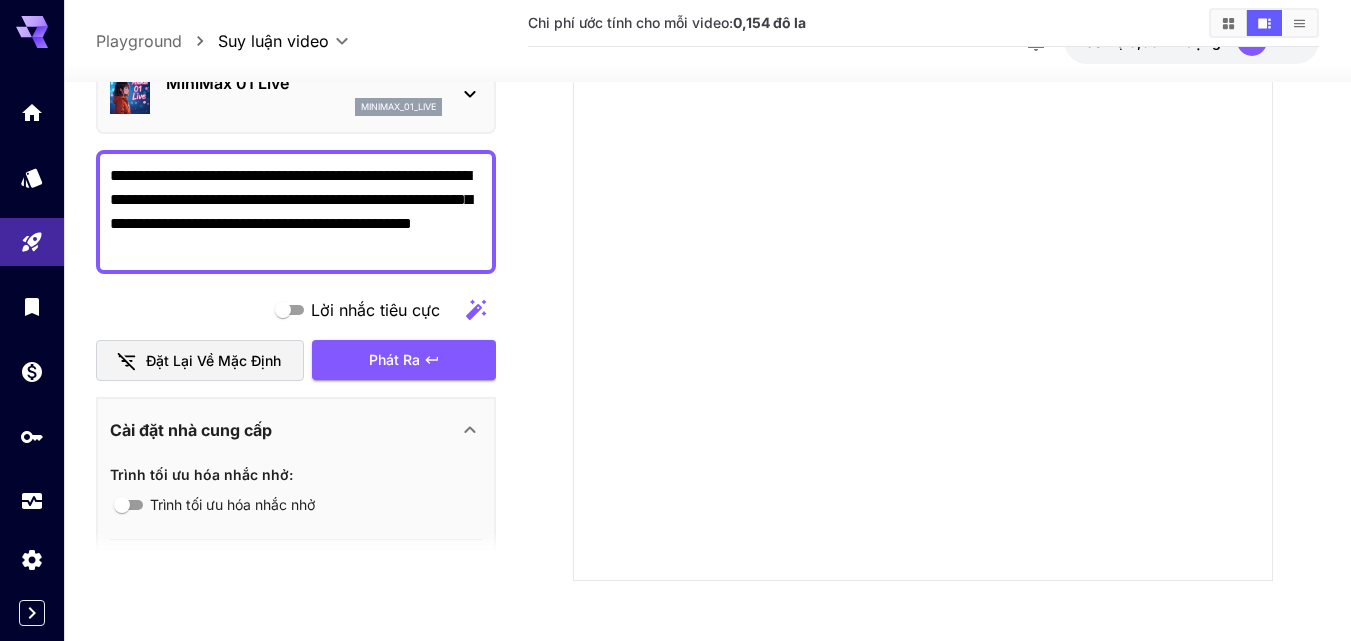 scroll, scrollTop: 0, scrollLeft: 0, axis: both 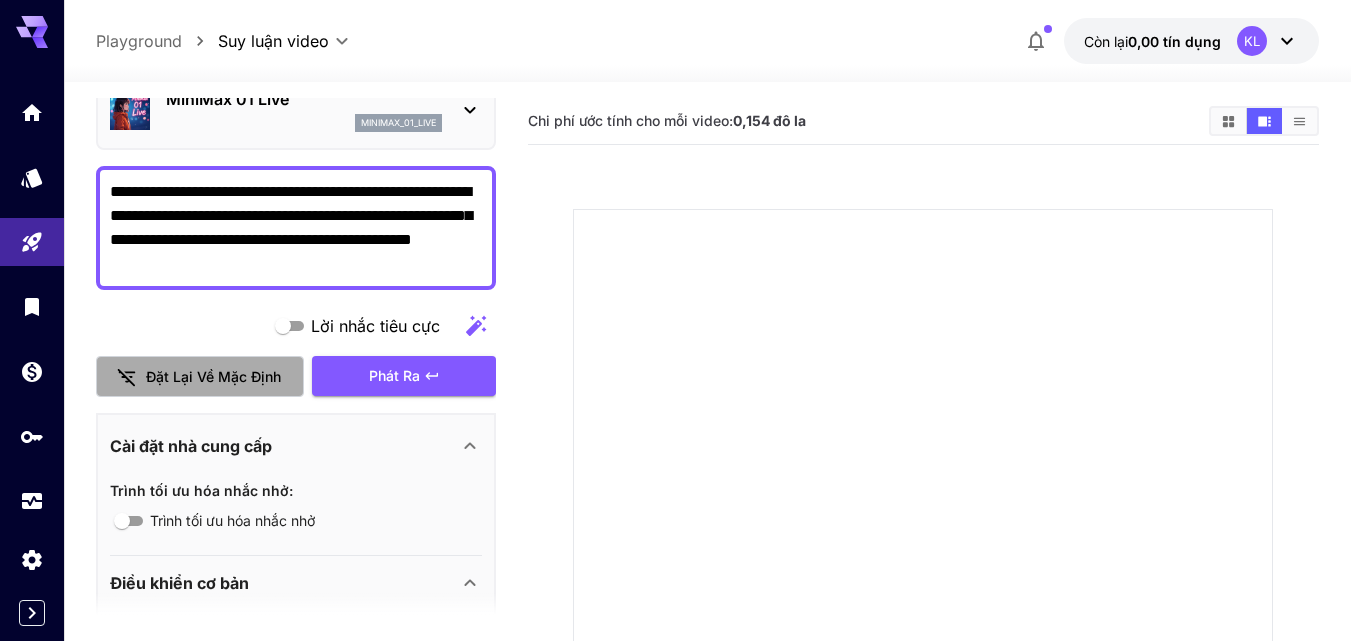 click on "Đặt lại về mặc định" at bounding box center [213, 376] 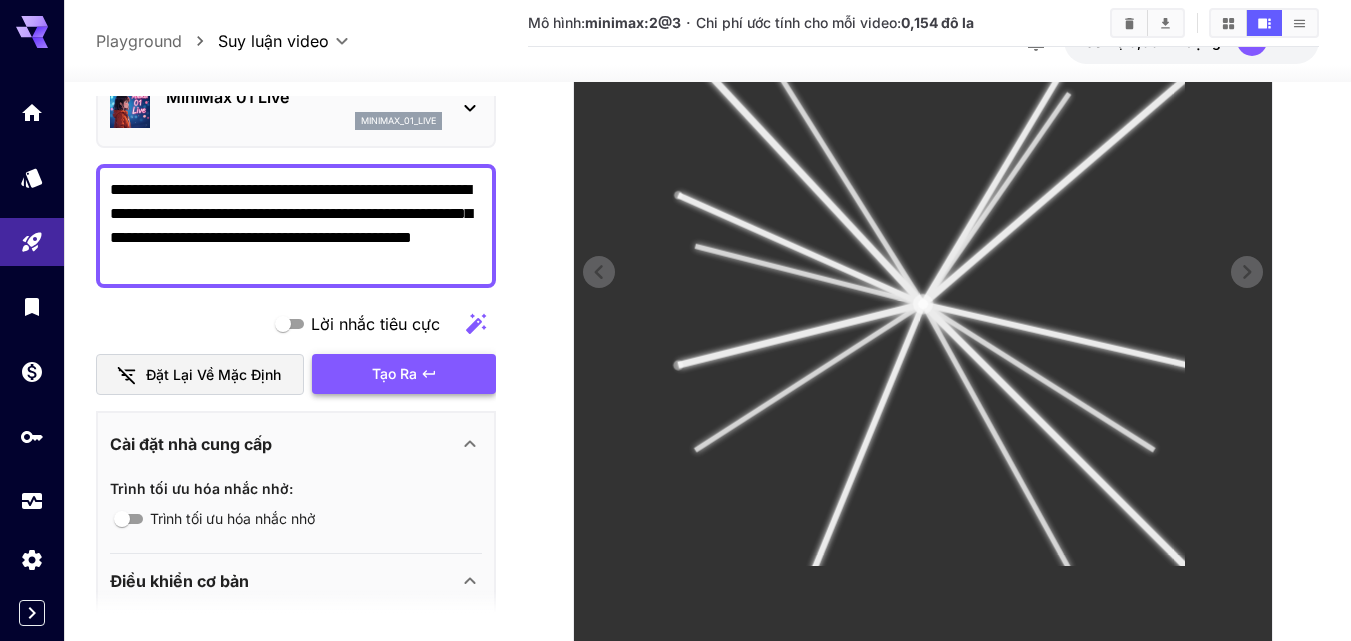 scroll, scrollTop: 500, scrollLeft: 0, axis: vertical 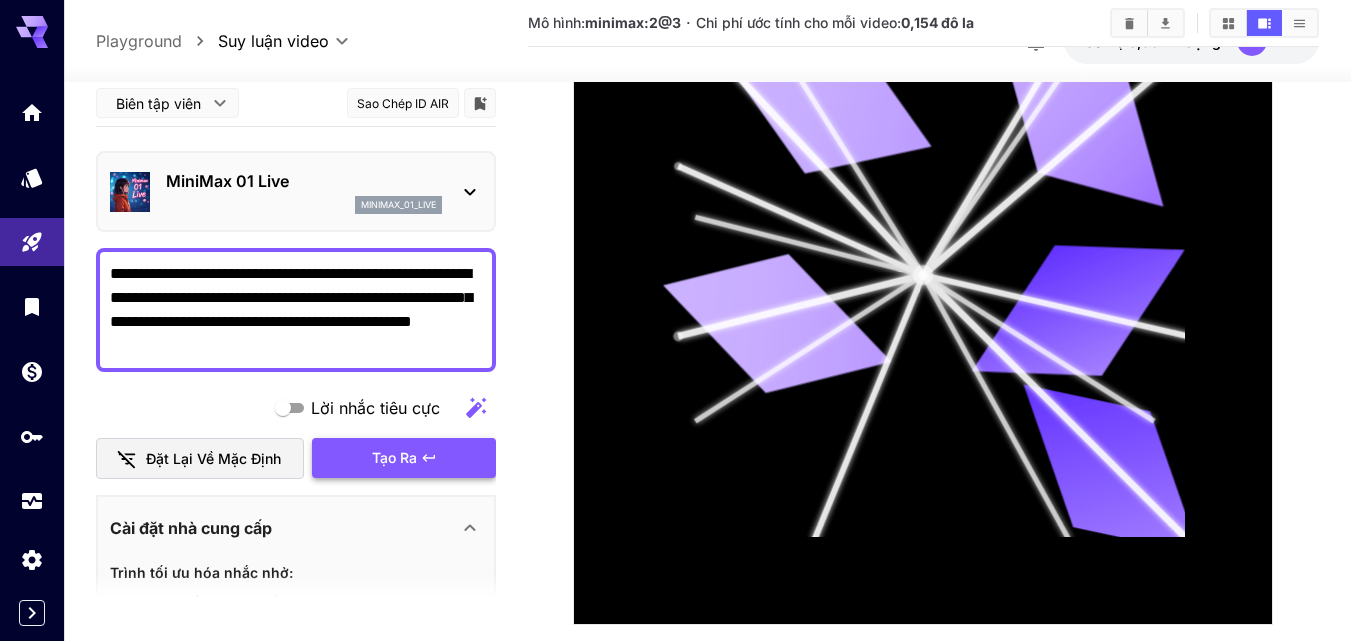 click 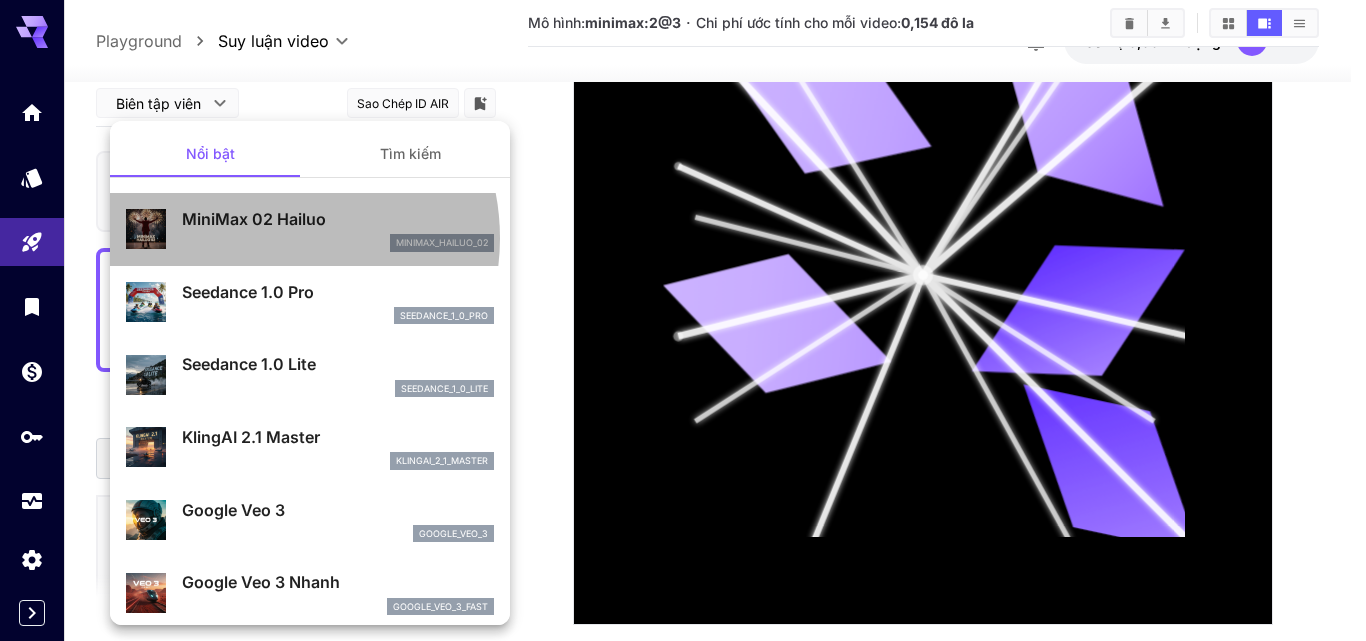 click on "minimax_hailuo_02" at bounding box center (338, 243) 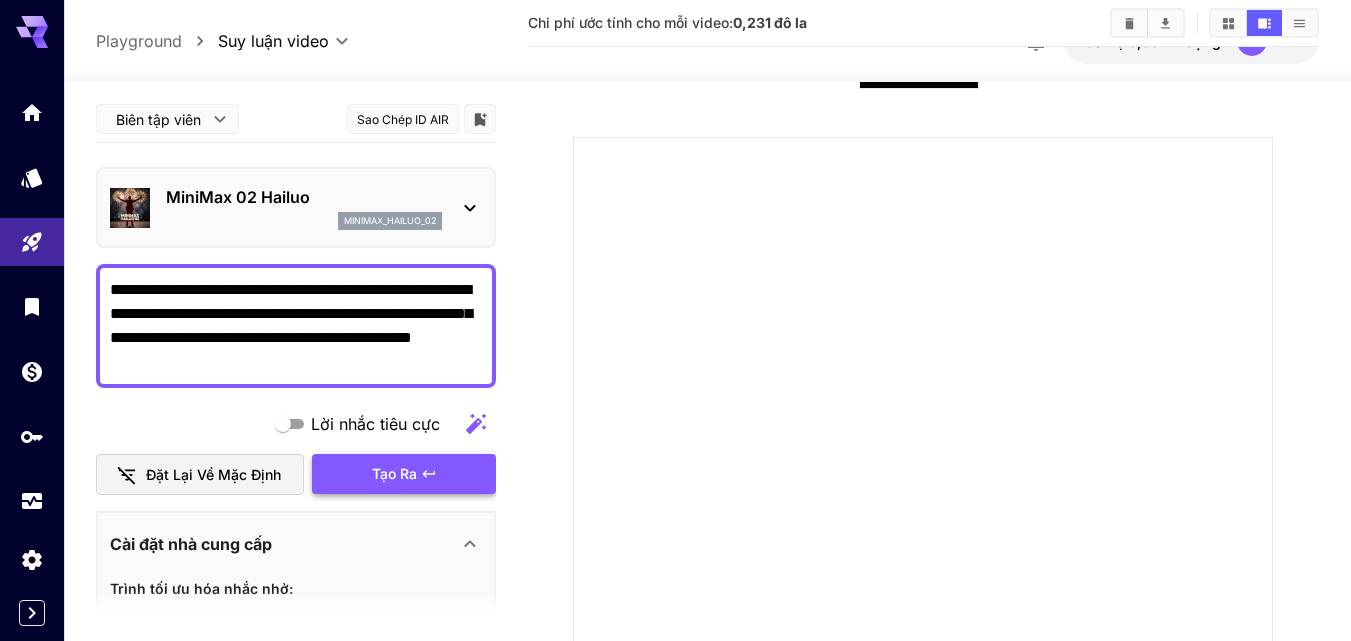 scroll, scrollTop: 0, scrollLeft: 0, axis: both 